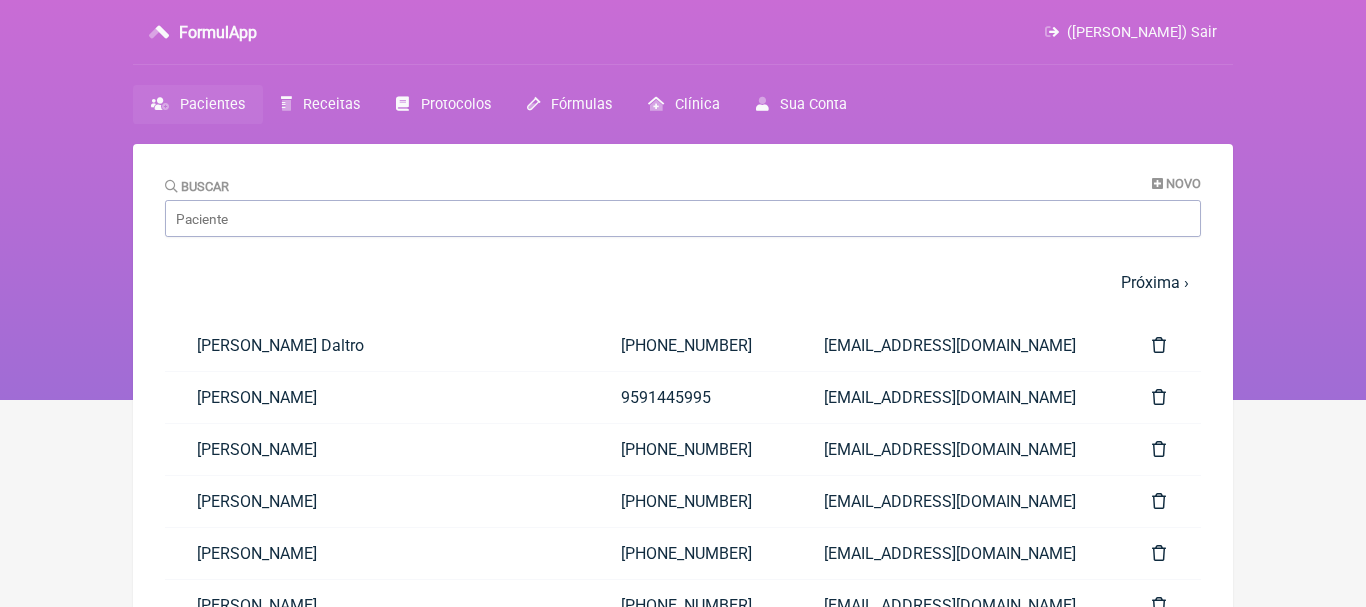 scroll, scrollTop: 0, scrollLeft: 0, axis: both 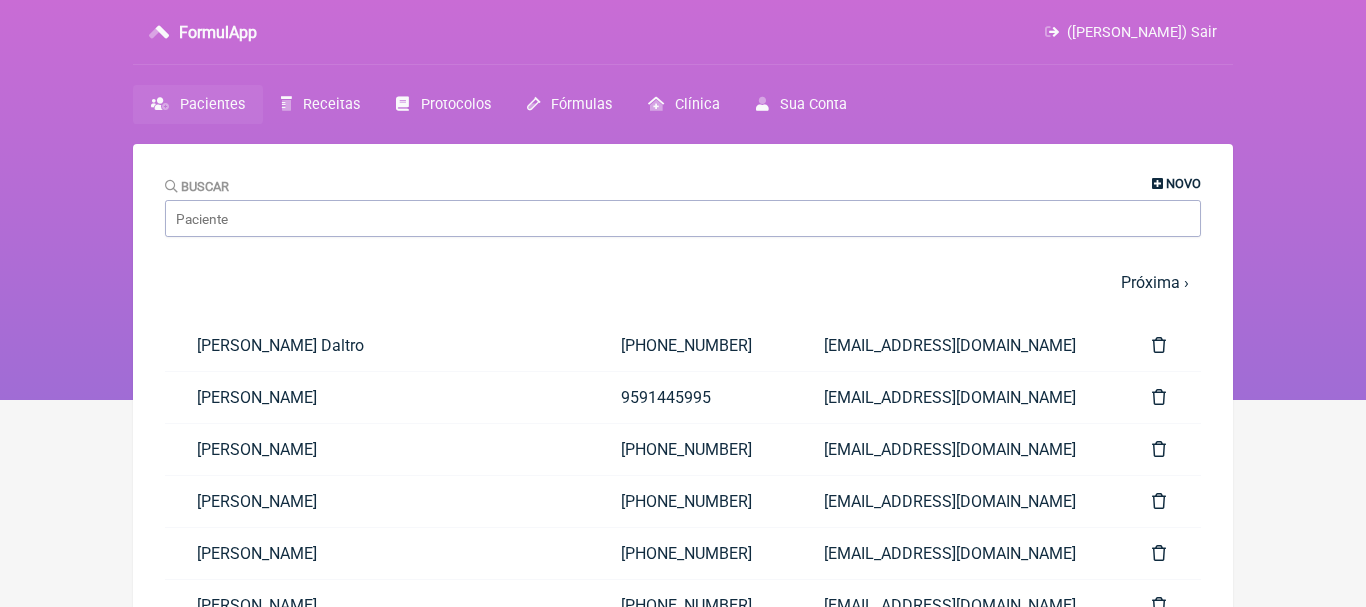 click on "Novo" at bounding box center [1183, 183] 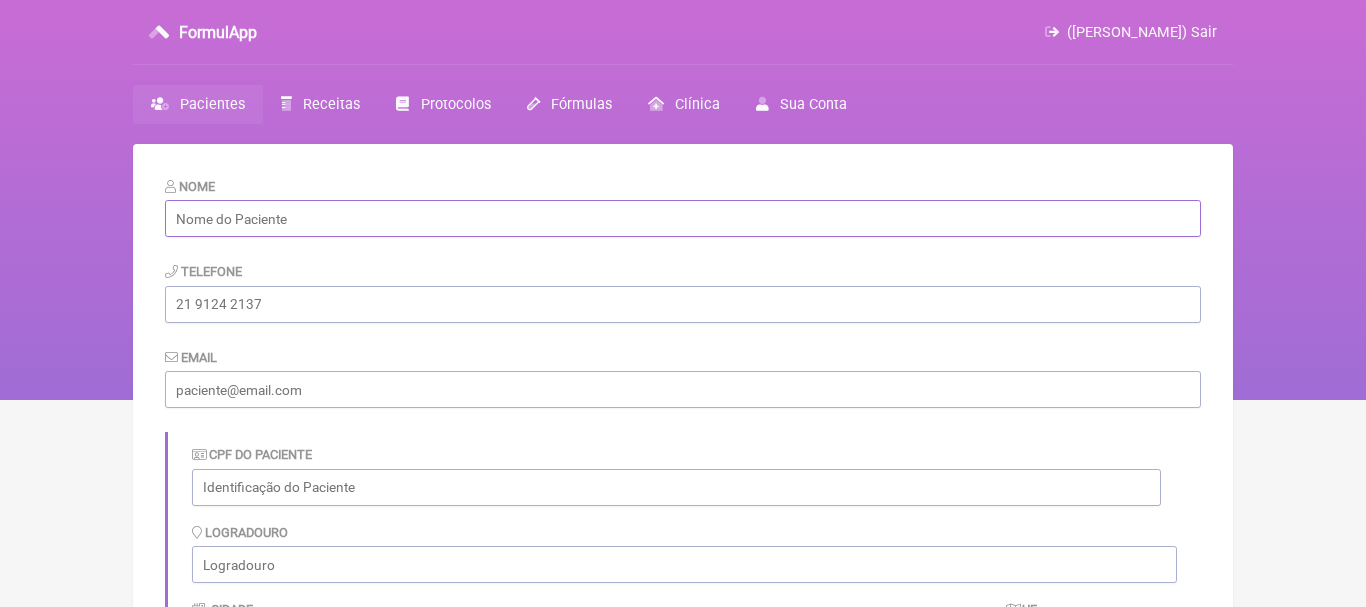 click at bounding box center (683, 218) 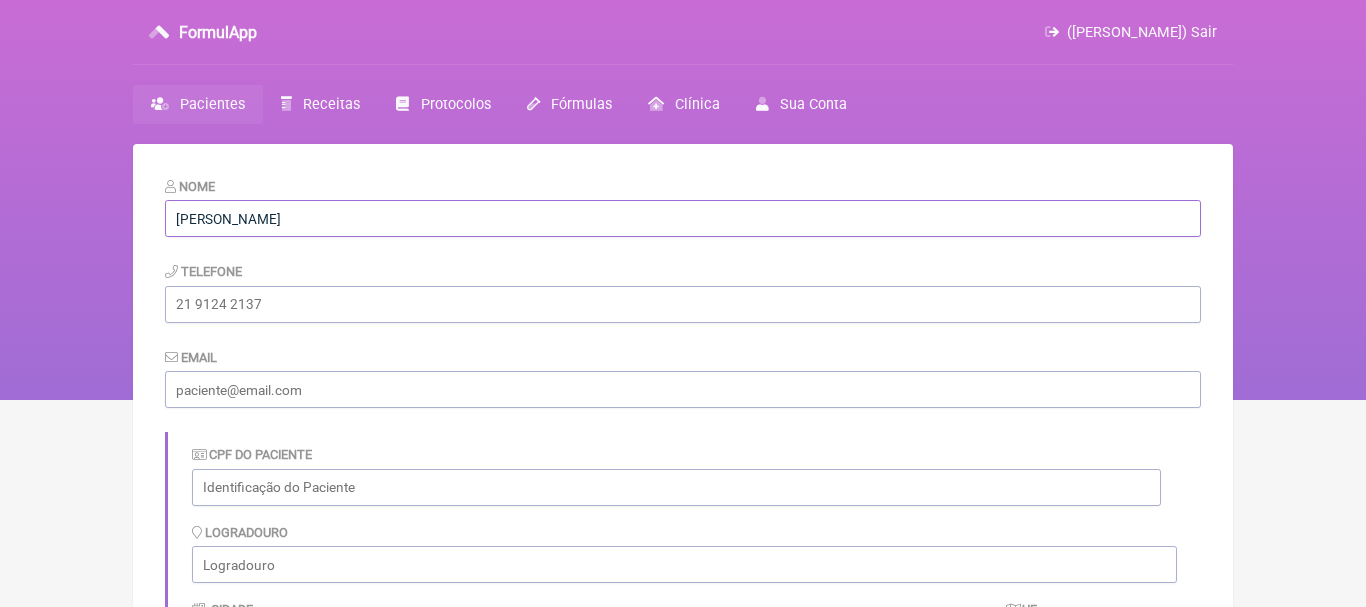 type on "[PERSON_NAME]" 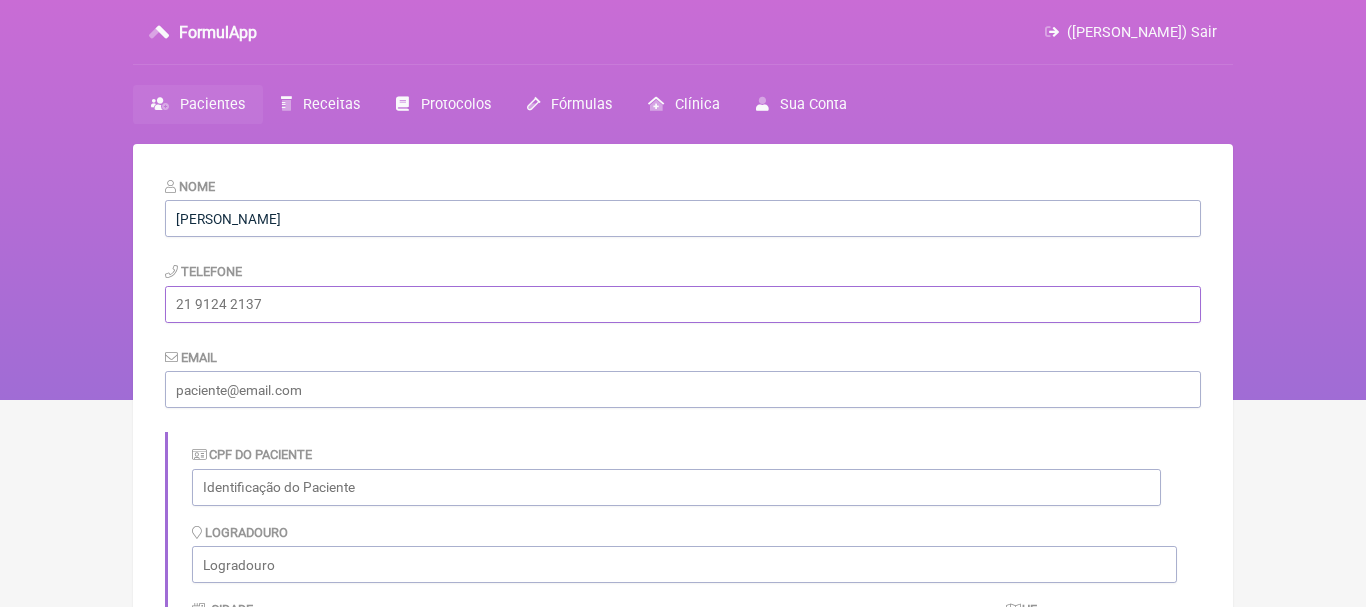 click at bounding box center (683, 304) 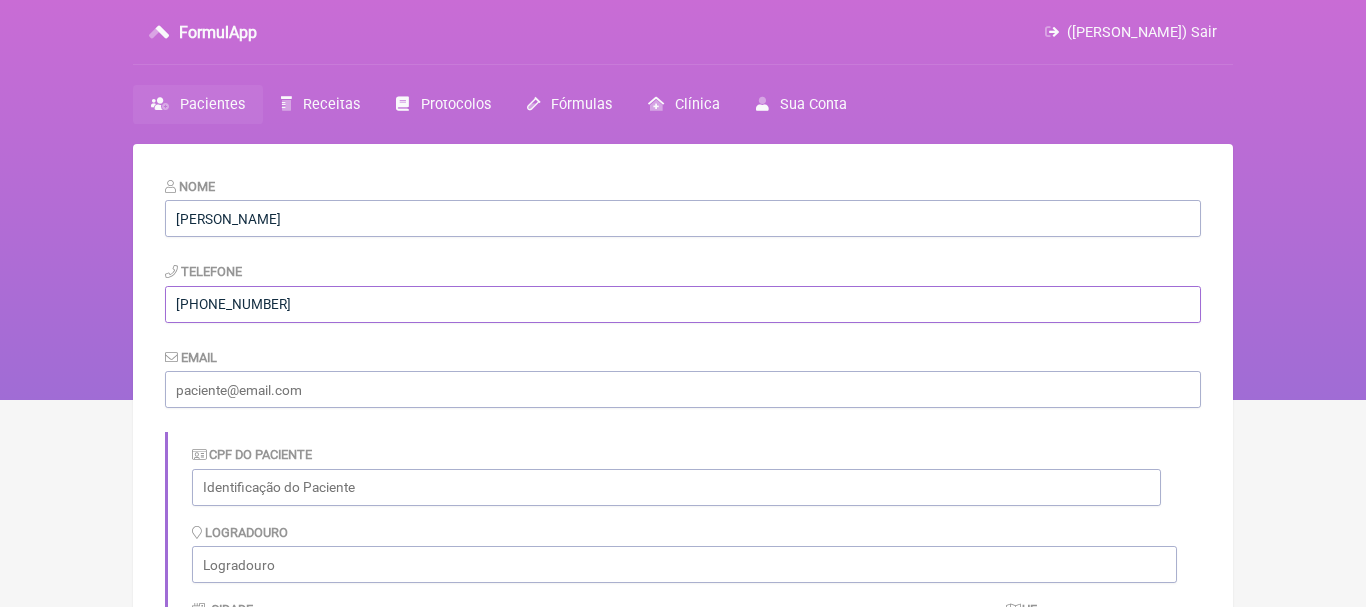 type on "[PHONE_NUMBER]" 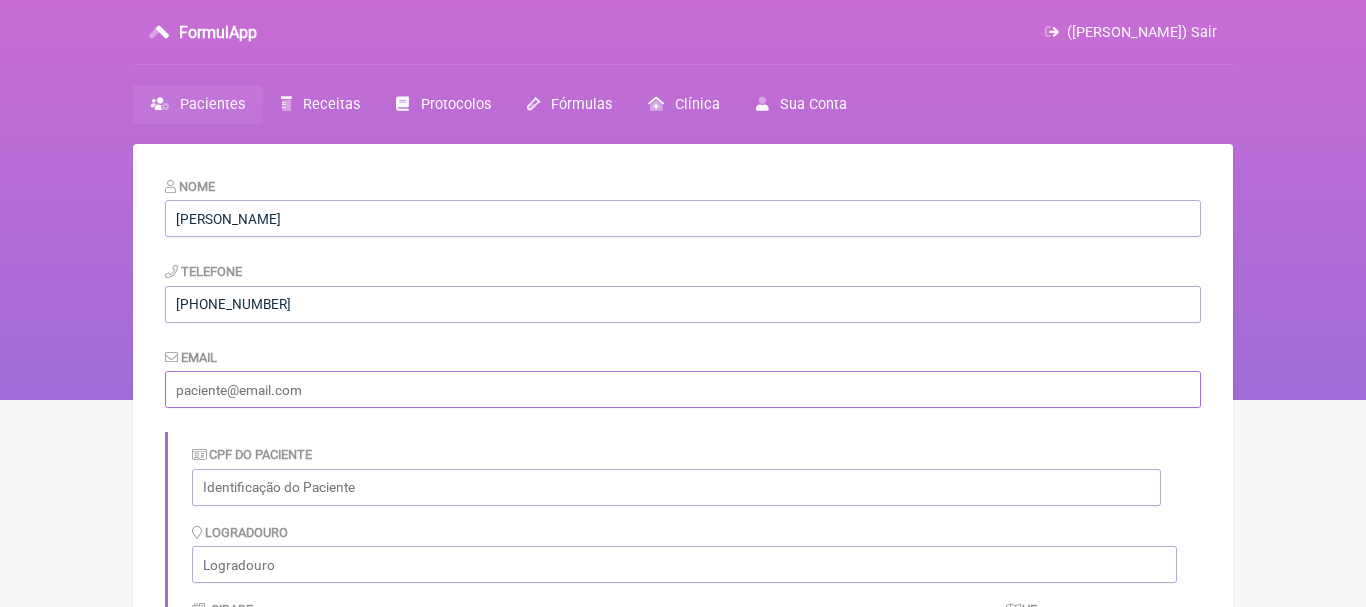 click at bounding box center [683, 389] 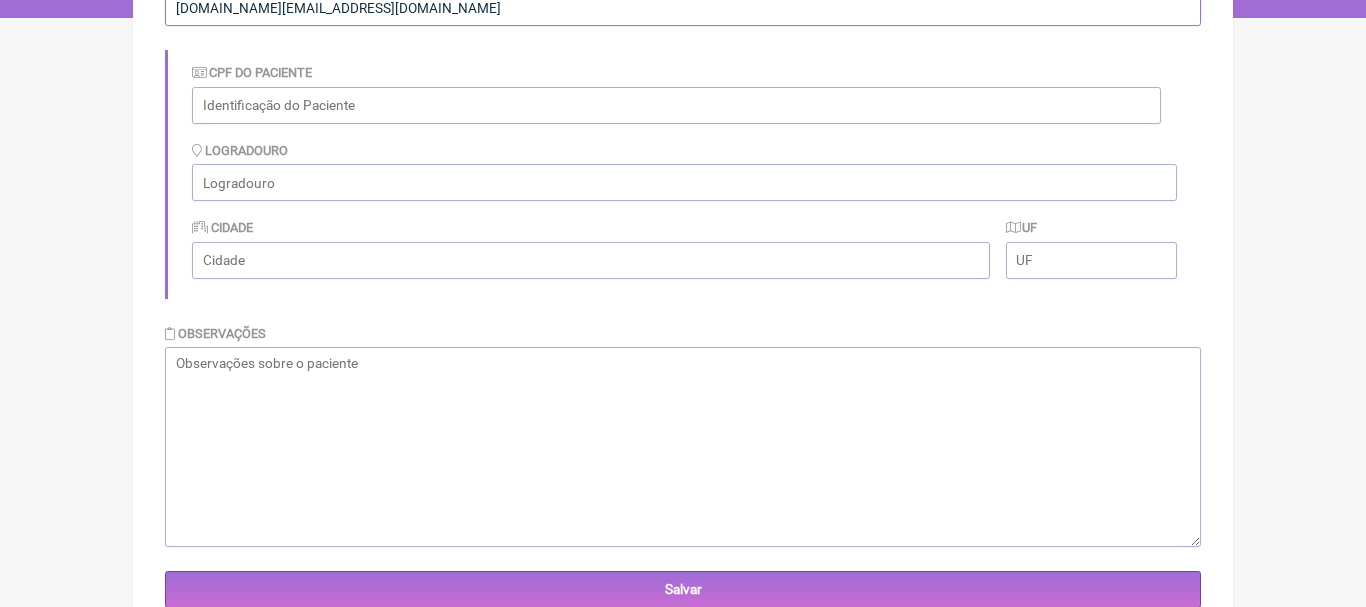 scroll, scrollTop: 433, scrollLeft: 0, axis: vertical 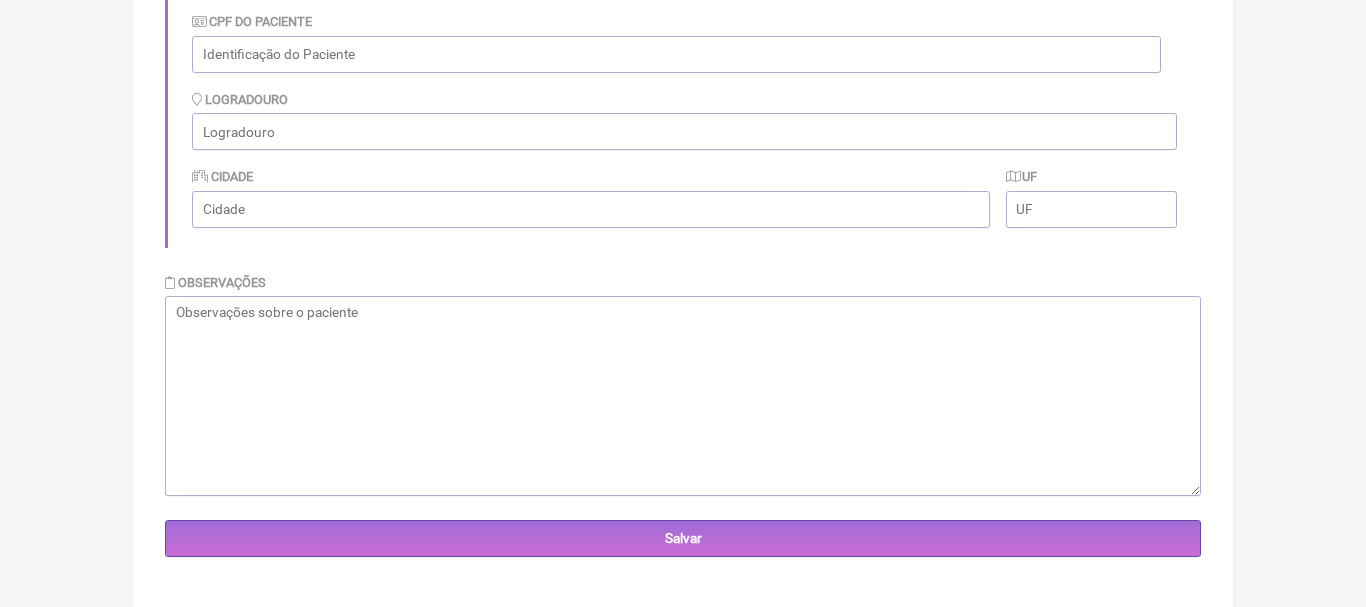 type on "[DOMAIN_NAME][EMAIL_ADDRESS][DOMAIN_NAME]" 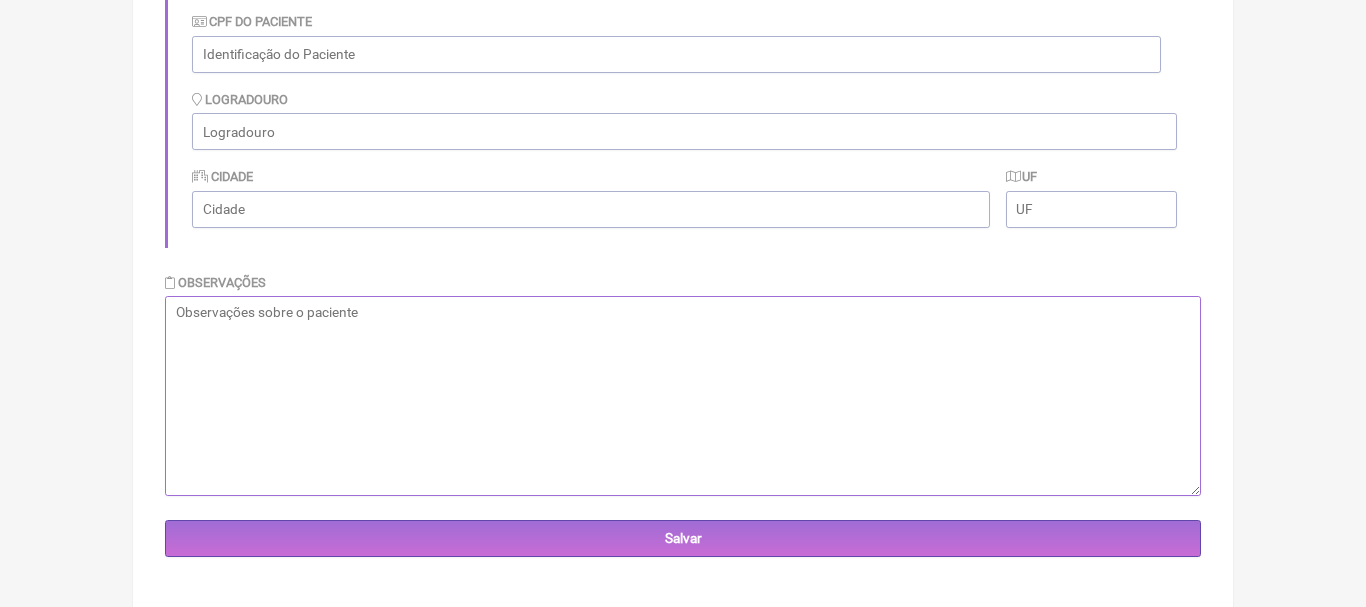 click at bounding box center [683, 396] 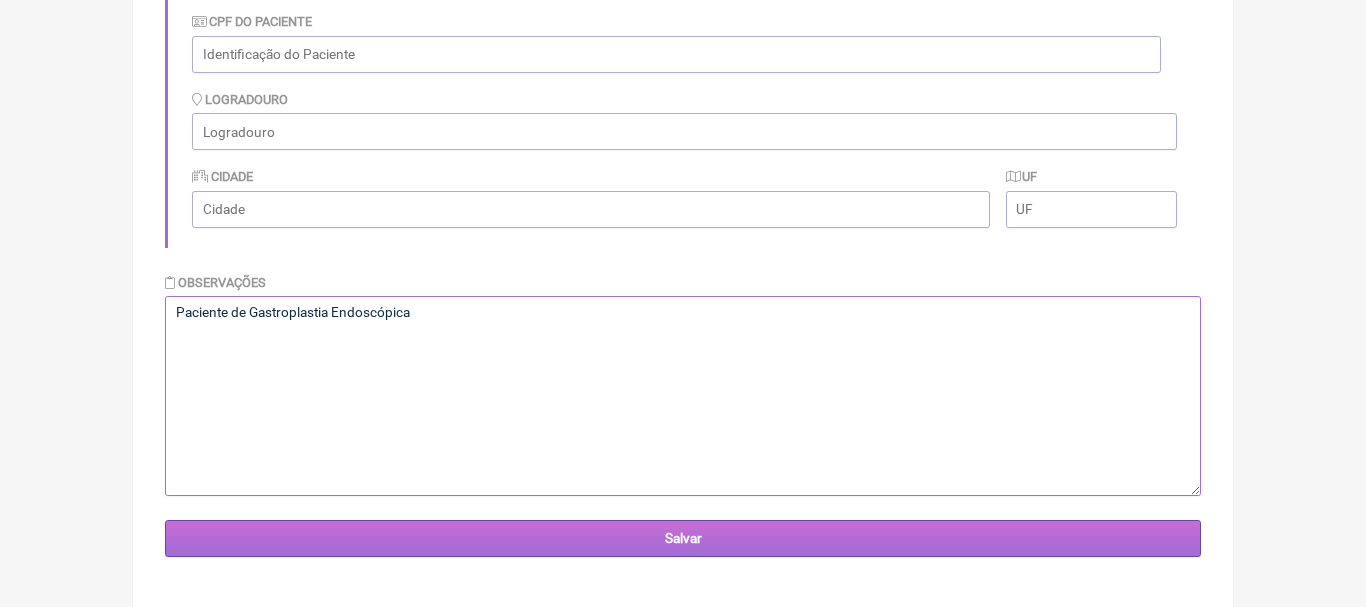 type on "Paciente de Gastroplastia Endoscópica" 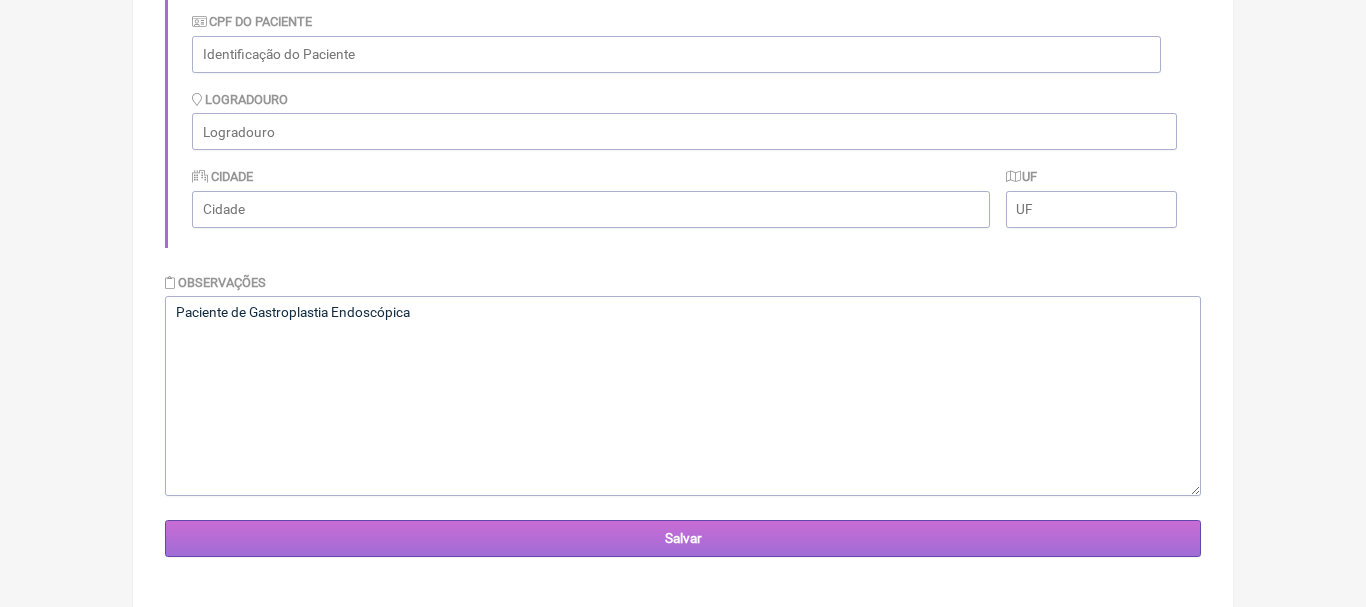 click on "Salvar" at bounding box center [683, 538] 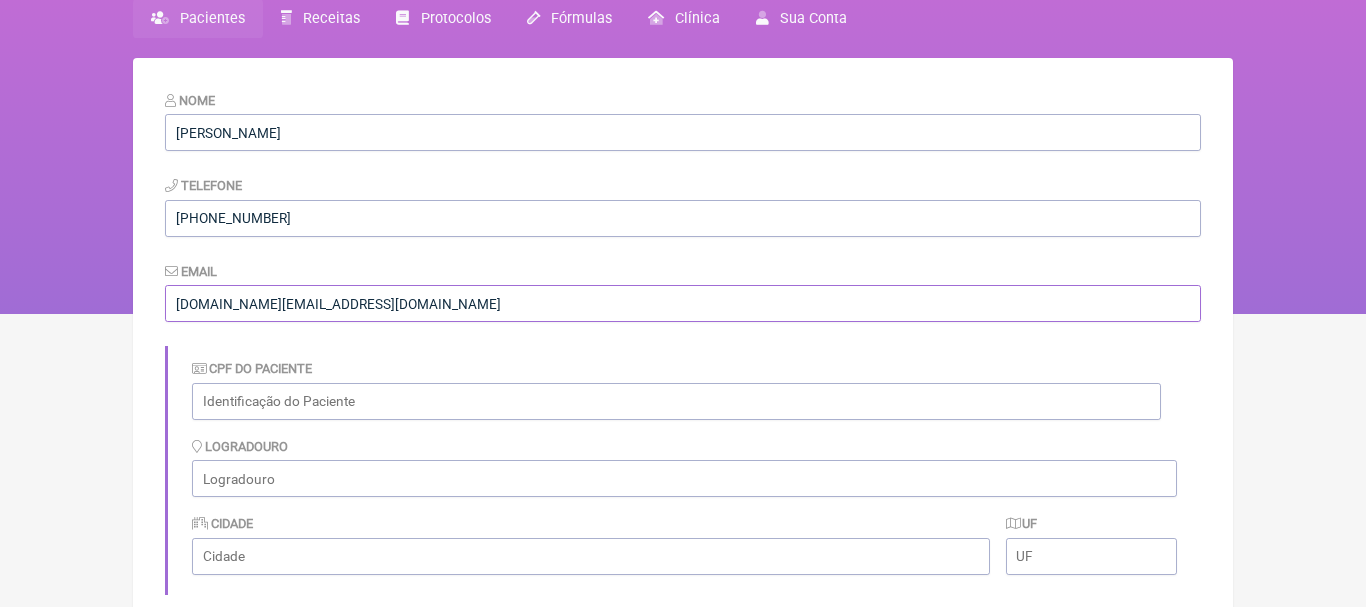 click on "[DOMAIN_NAME][EMAIL_ADDRESS][DOMAIN_NAME]" at bounding box center (683, 303) 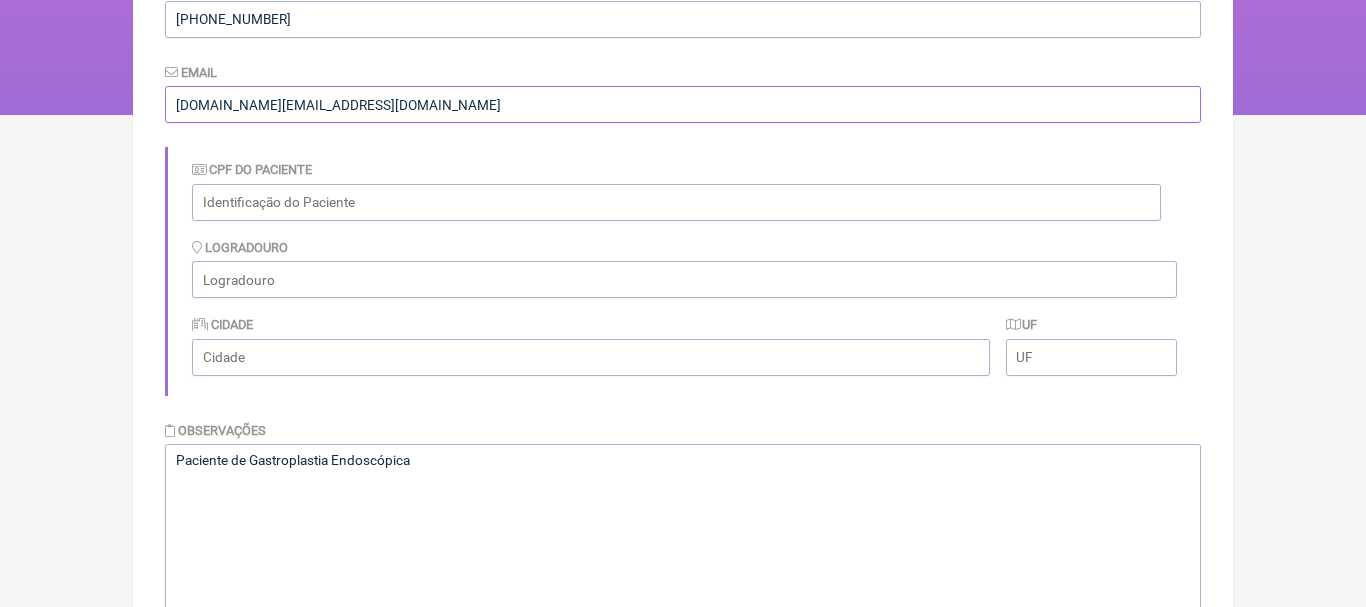 scroll, scrollTop: 323, scrollLeft: 0, axis: vertical 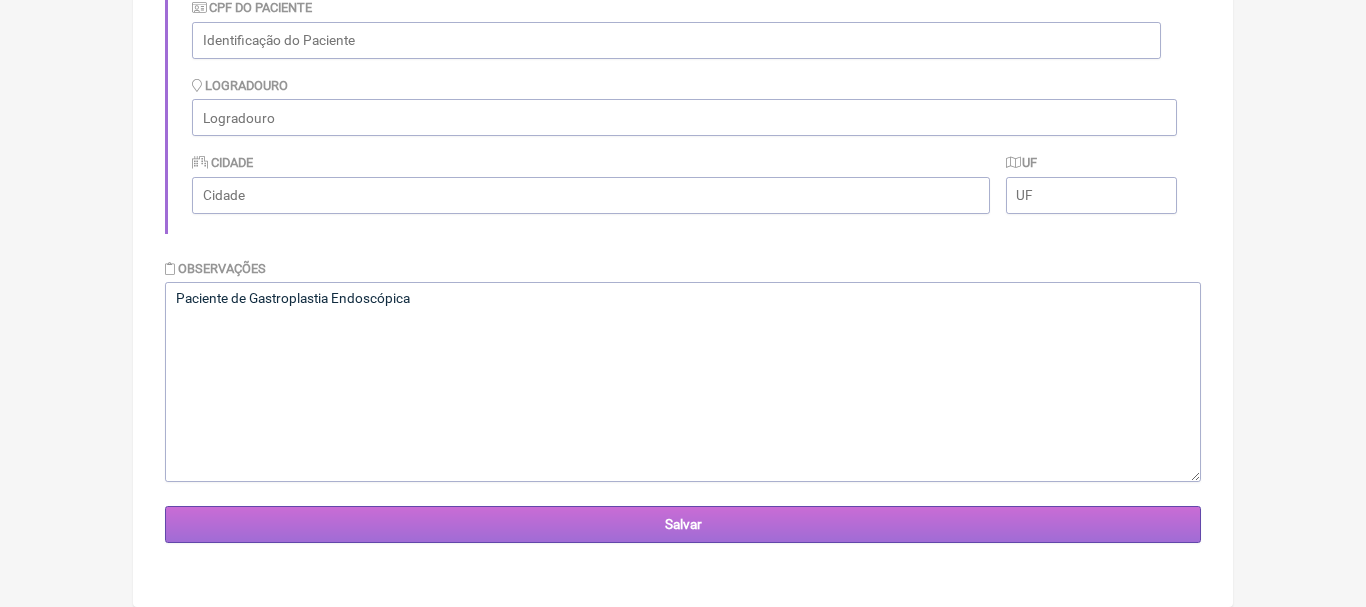 click on "Salvar" at bounding box center (683, 524) 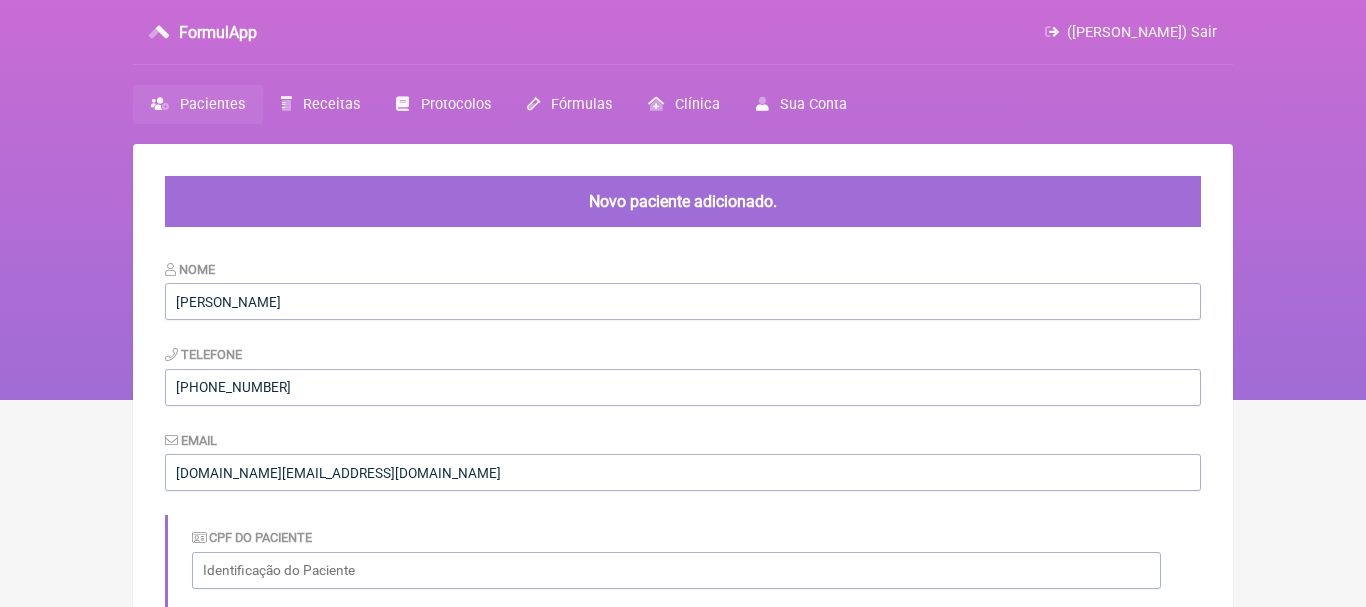 scroll, scrollTop: 0, scrollLeft: 0, axis: both 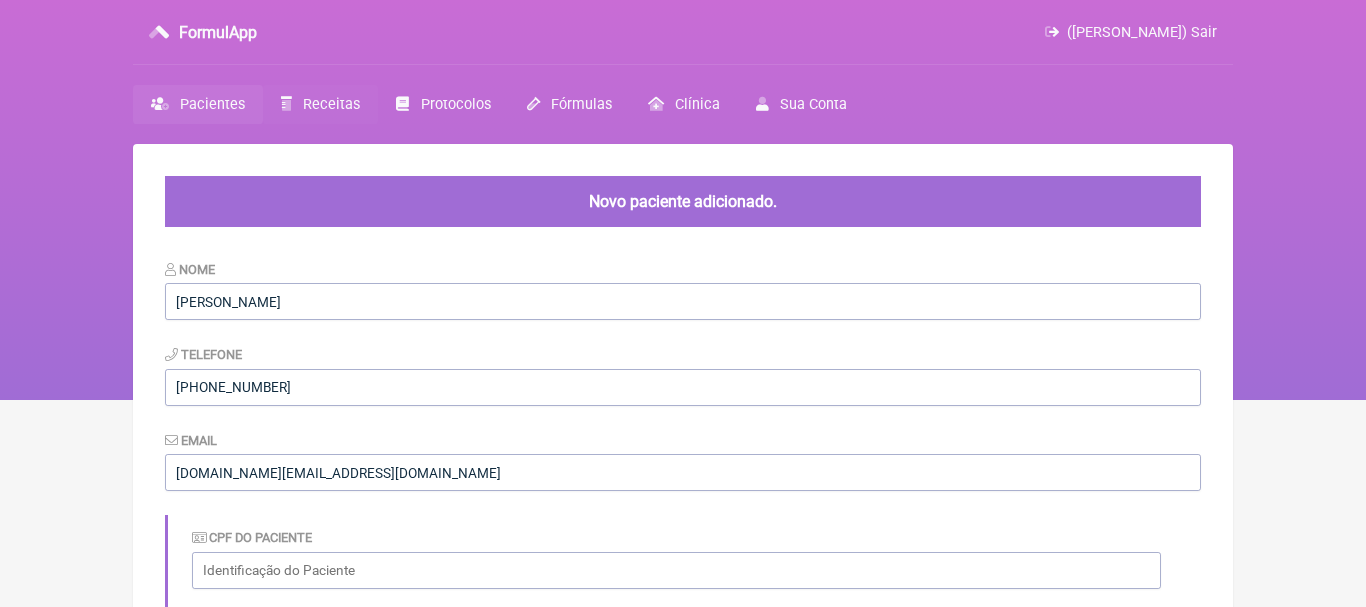 click on "Receitas" at bounding box center (320, 104) 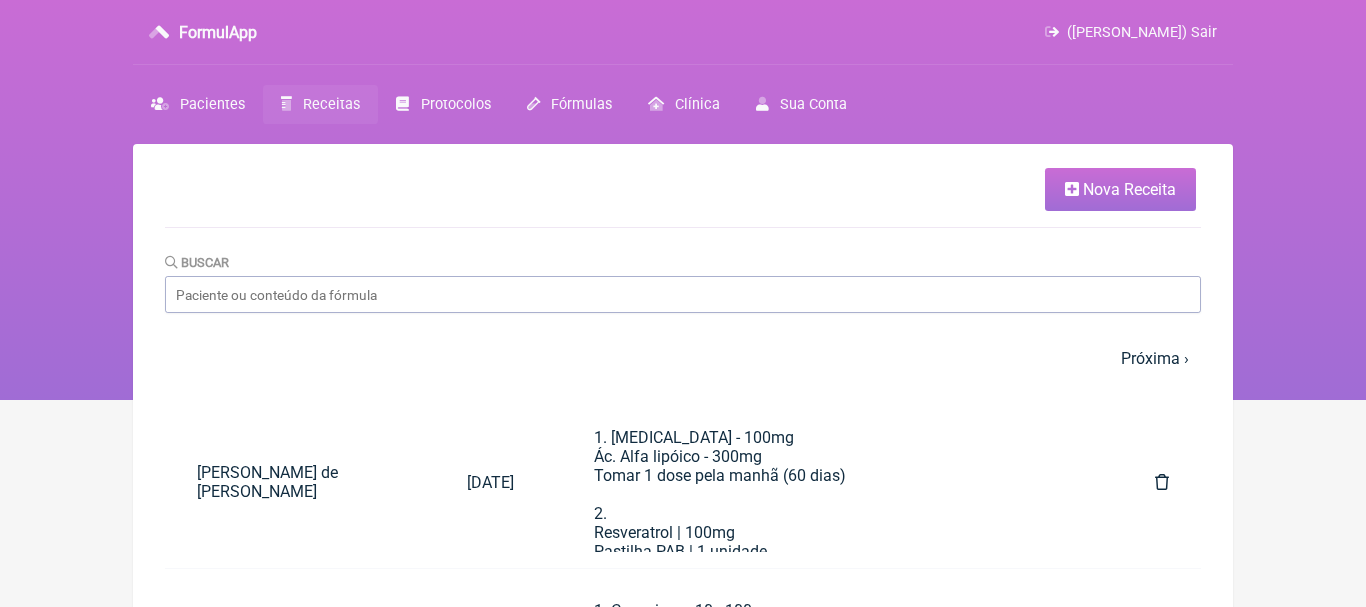 click on "Nova Receita" at bounding box center [1129, 189] 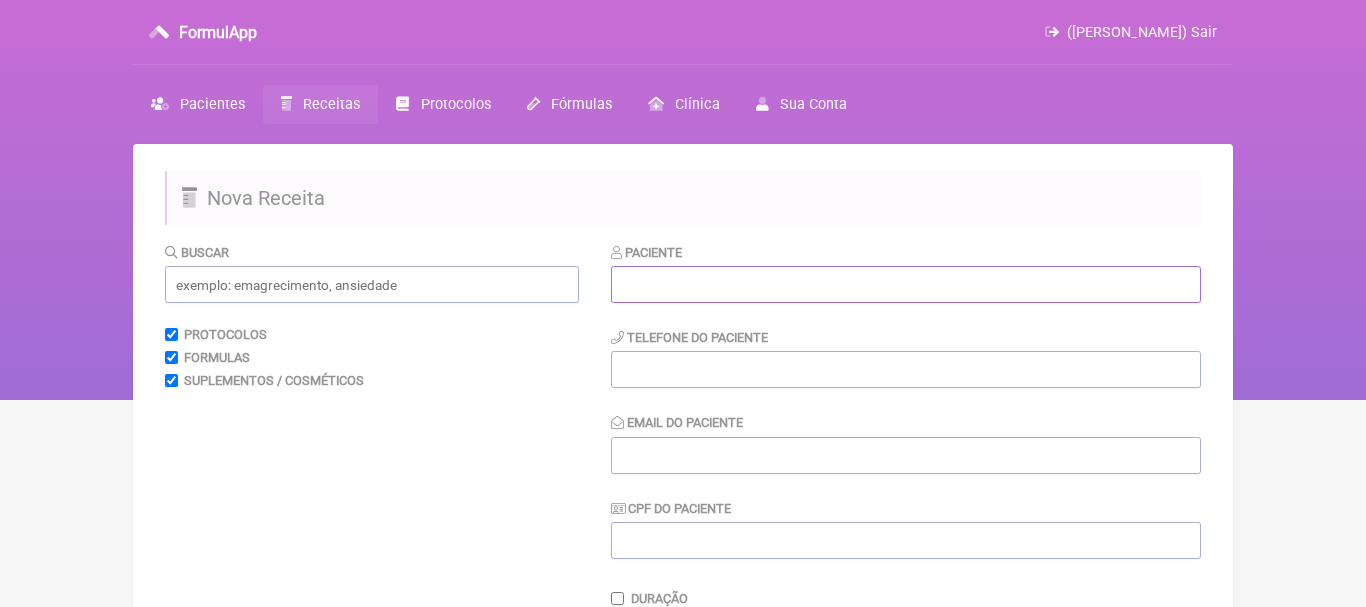 click at bounding box center (906, 284) 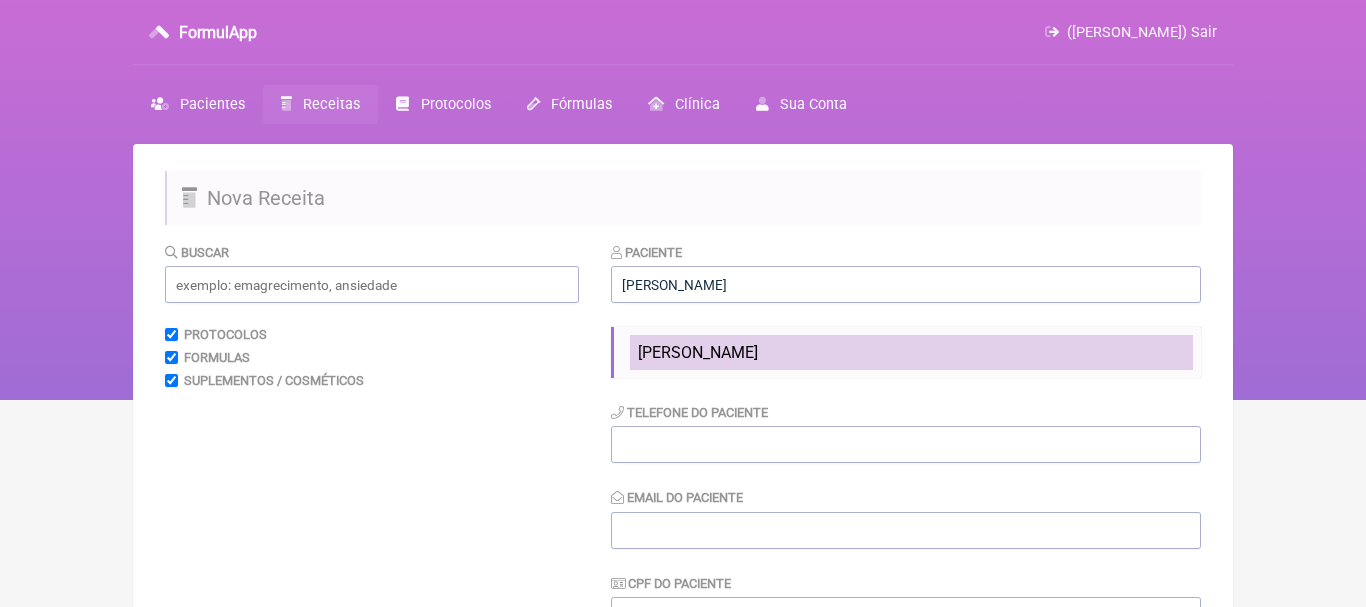 click on "[PERSON_NAME]" at bounding box center [698, 352] 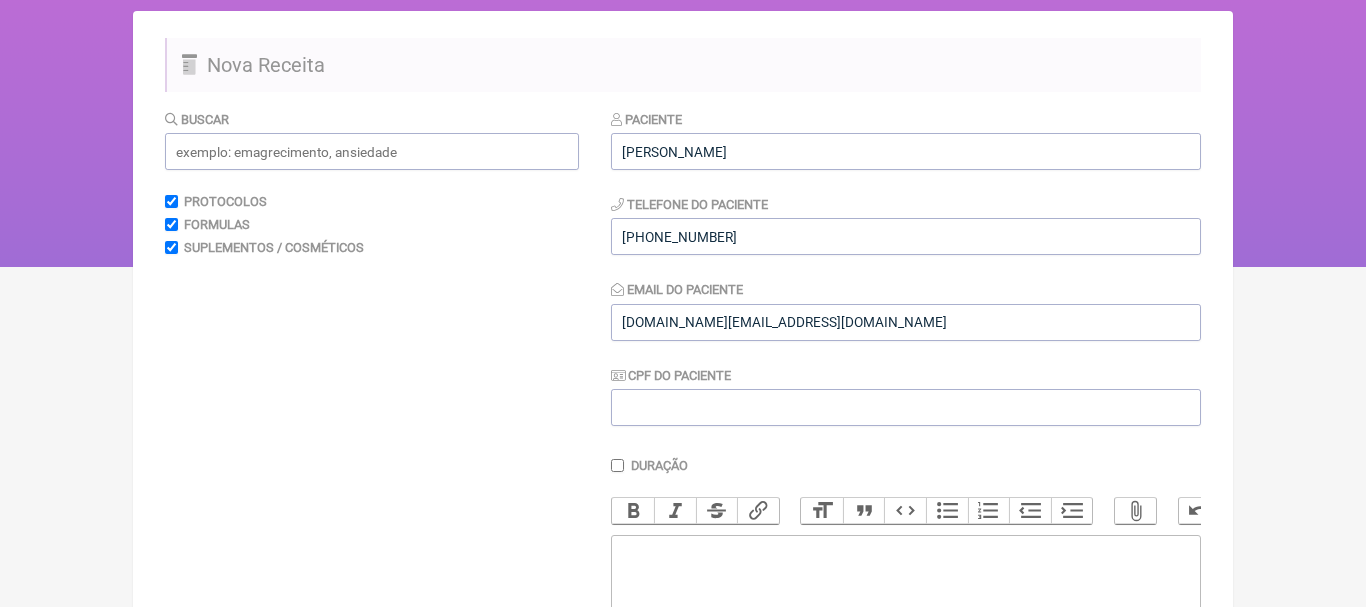 scroll, scrollTop: 144, scrollLeft: 0, axis: vertical 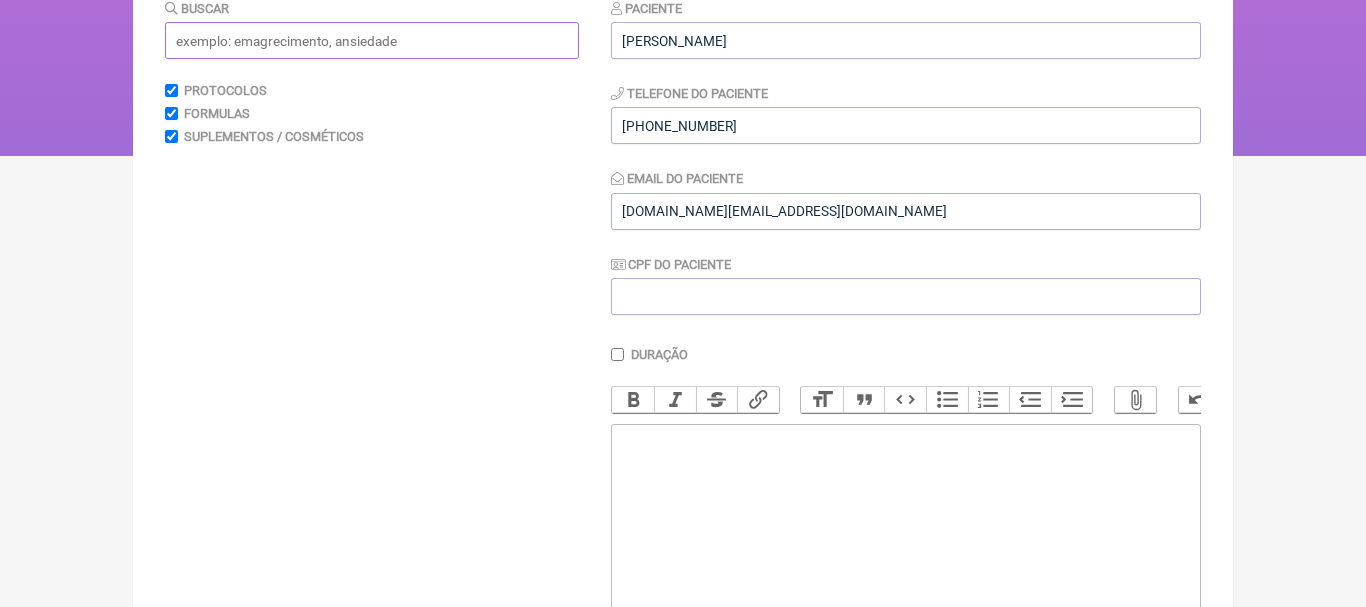click at bounding box center (372, 40) 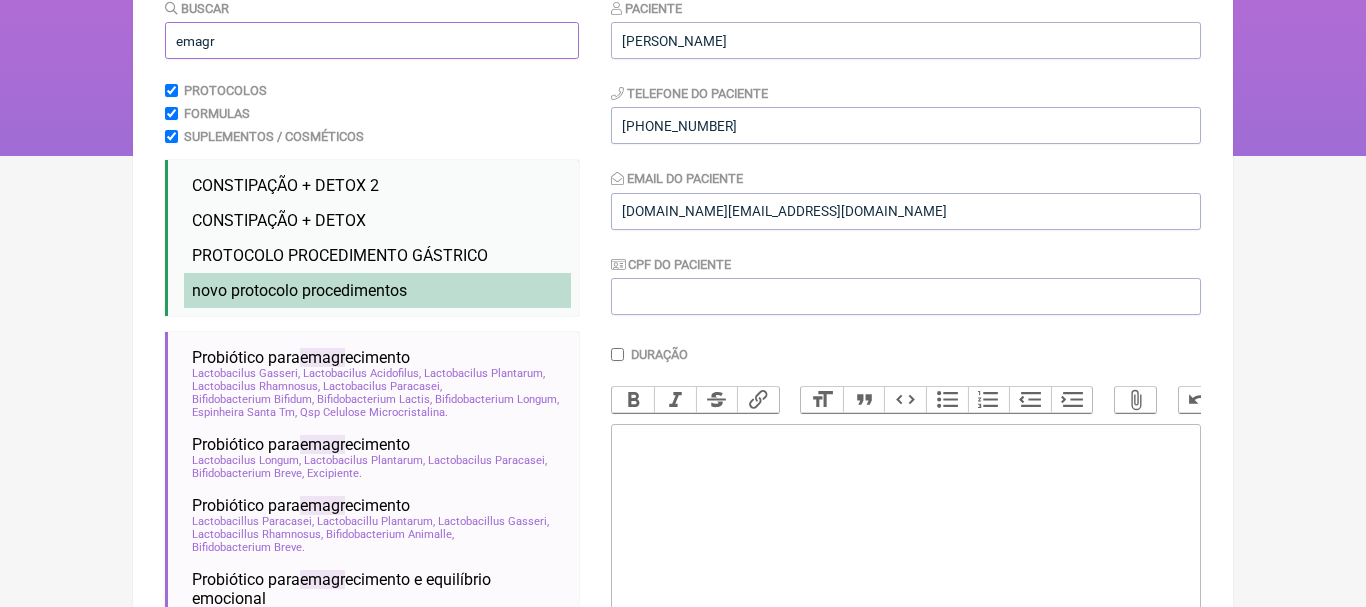 type on "emagr" 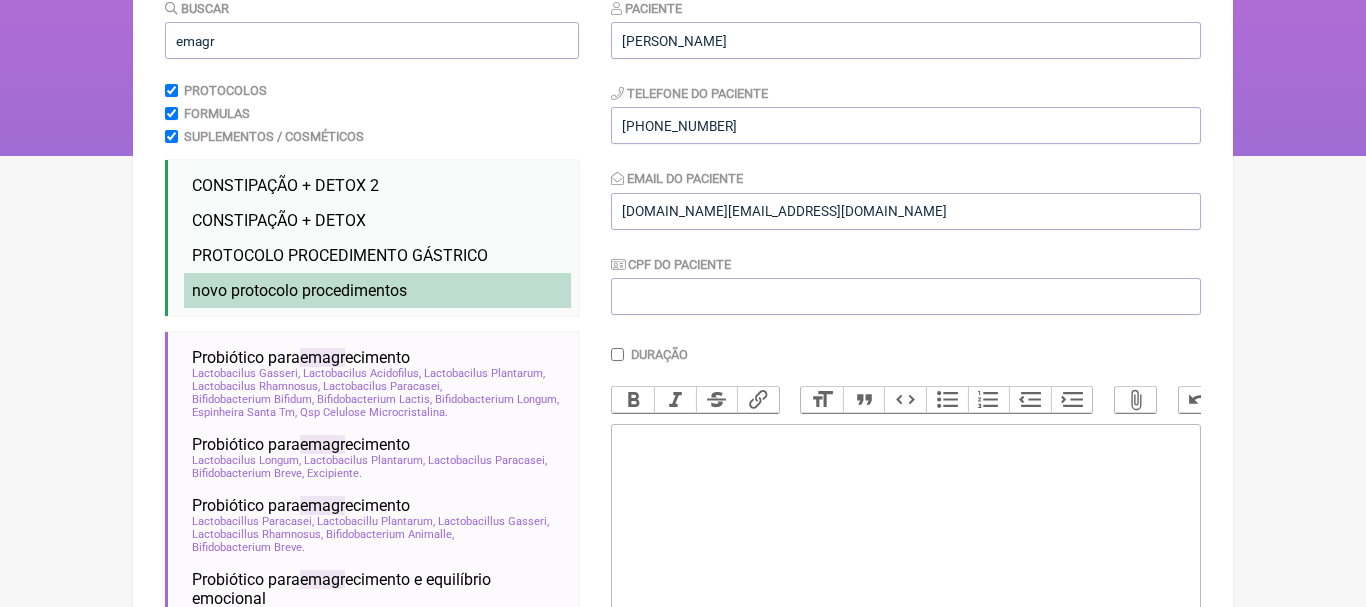click on "novo protocolo procedimentos" at bounding box center (299, 290) 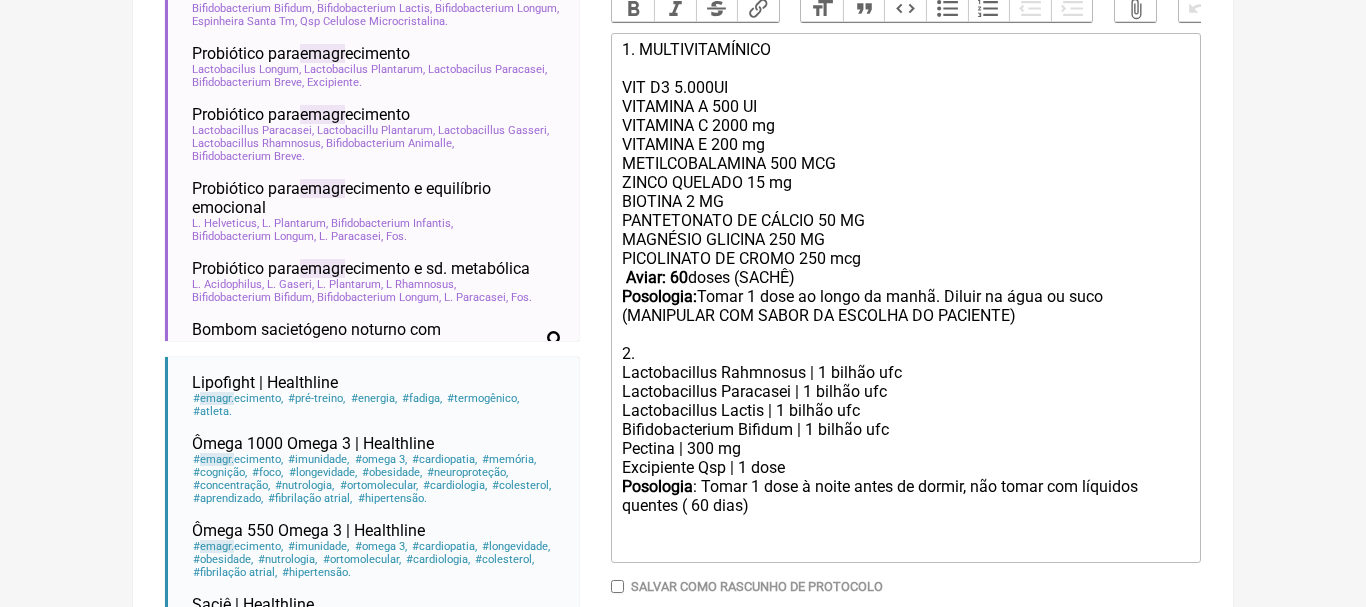 scroll, scrollTop: 674, scrollLeft: 0, axis: vertical 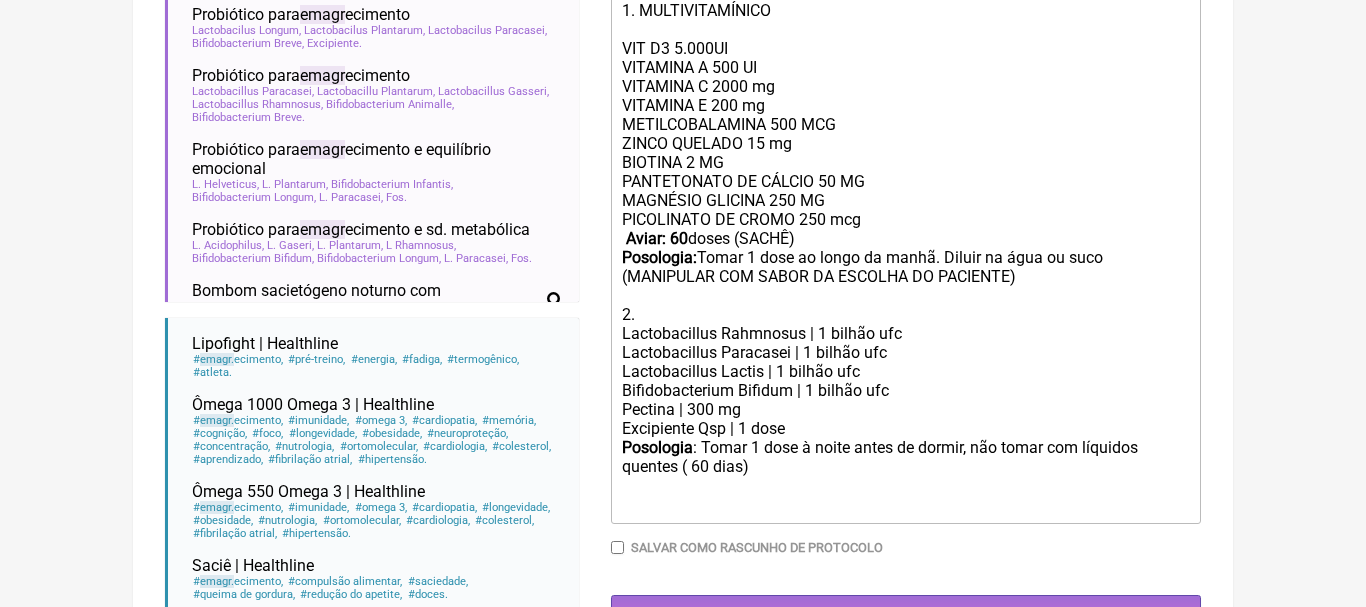 click on "PANTETONATO DE CÁLCIO 50 MG MAGNÉSIO GLICINA 250 MG PICOLINATO DE CROMO 250 mcg   Aviar: 60  doses (SACHÊ)   Posologia:  Tomar 1 dose ao longo da manhã. Diluir na água ou suco (MANIPULAR COM SABOR DA ESCOLHA DO PACIENTE)  2." 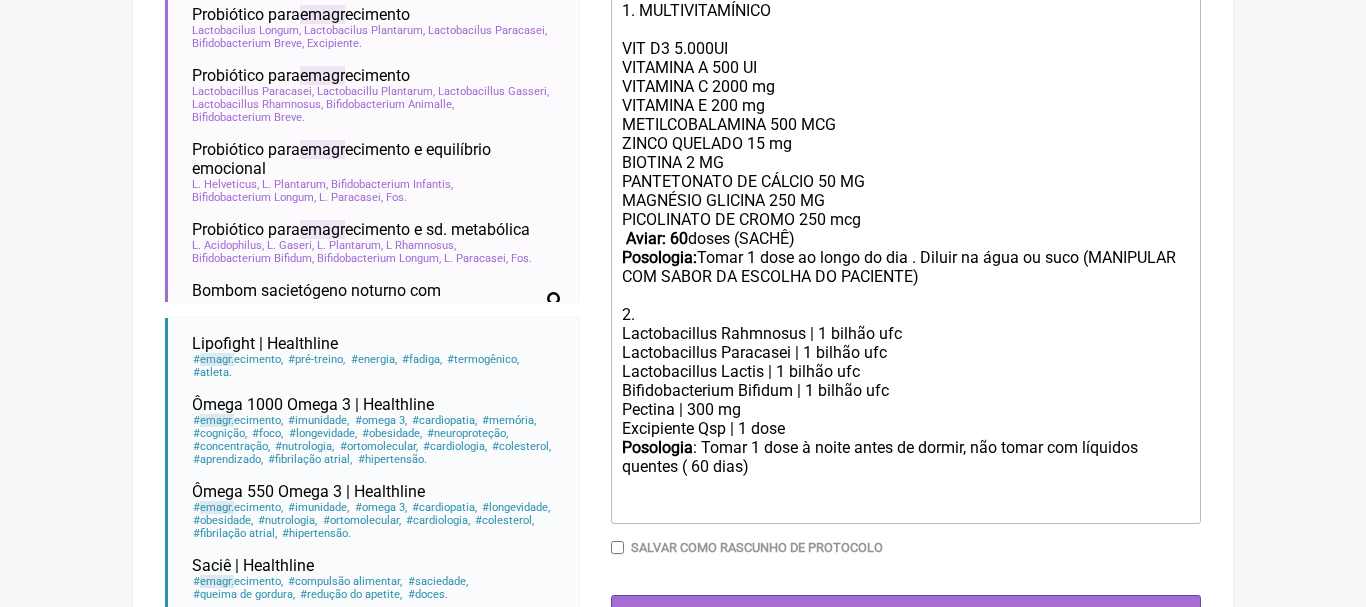 type on "<div>1. MULTIVITAMÍNICO<br><br>VIT D3 5.000UI<br>VITAMINA A 500 UI<br>&nbsp;VITAMINA C 2000 mg<br>&nbsp;VITAMINA E 200 mg<br>&nbsp;METILCOBALAMINA 500 MCG<br>&nbsp;ZINCO QUELADO 15 mg</div><div>BIOTINA 2 MG</div><div>PANTETONATO DE CÁLCIO 50 MG<br>MAGNÉSIO GLICINA 250 MG<br>PICOLINATO DE CROMO 250 mcg<br>&nbsp;<strong>Aviar: 60</strong> doses (SACHÊ)<br> <strong>Posologia: </strong>Tomar 1 dose ao longo do dia. Diluir na água ou suco (MANIPULAR COM SABOR DA ESCOLHA DO PACIENTE)&nbsp;<br><br>2.&nbsp;</div><div>Lactobacillus Rahmnosus | 1 bilhão ufc</div><div>Lactobacillus Paracasei | 1 bilhão ufc</div><div>Lactobacillus Lactis | 1 bilhão ufc</div><div>Bifidobacterium Bifidum | 1 bilhão ufc</div><div>Pectina | 300 mg</div><div>Excipiente Qsp | 1 dose</div><div><strong>Posologia</strong>: Tomar 1 dose à noite antes de dormir, não tomar com líquidos quentes ㅤ( 60 dias)<br><br><br></div>" 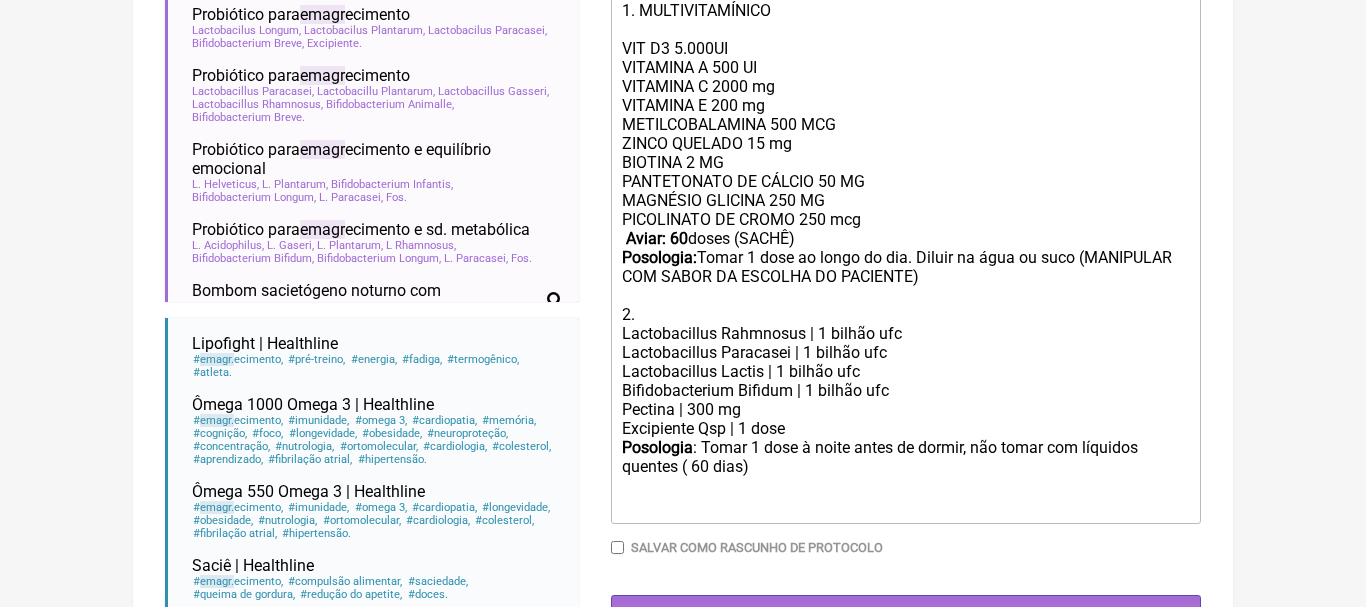 scroll, scrollTop: 792, scrollLeft: 0, axis: vertical 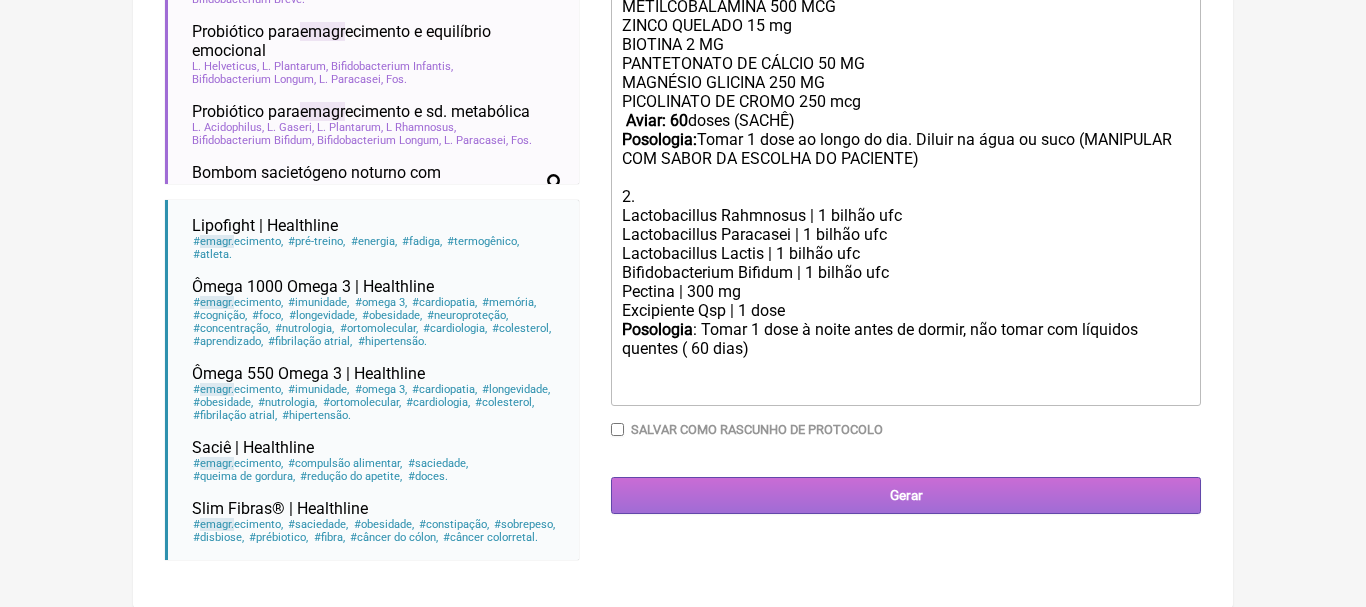 click on "Gerar" at bounding box center [906, 495] 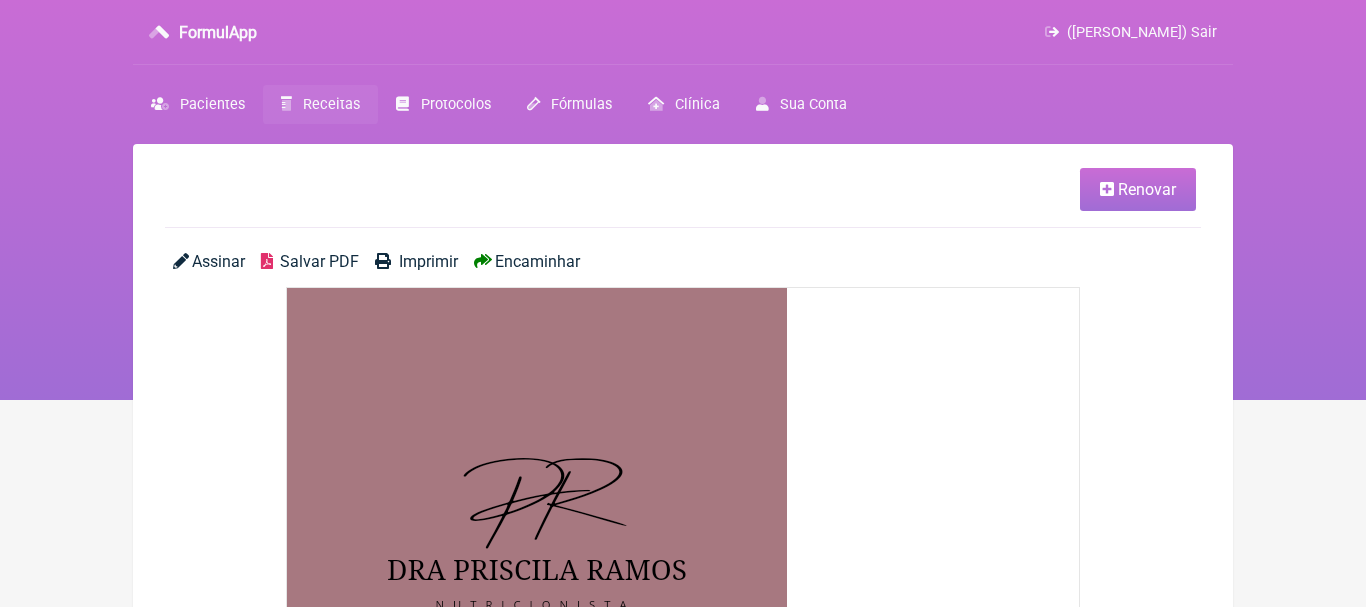 scroll, scrollTop: 0, scrollLeft: 0, axis: both 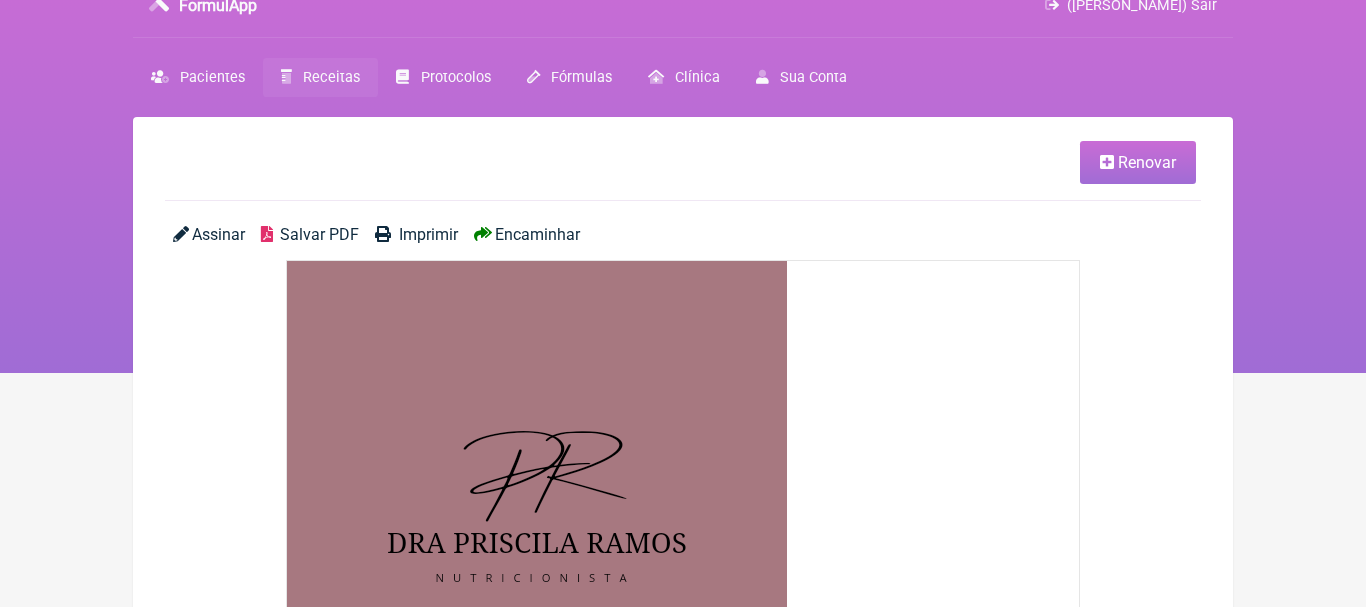 click on "Encaminhar" at bounding box center (537, 234) 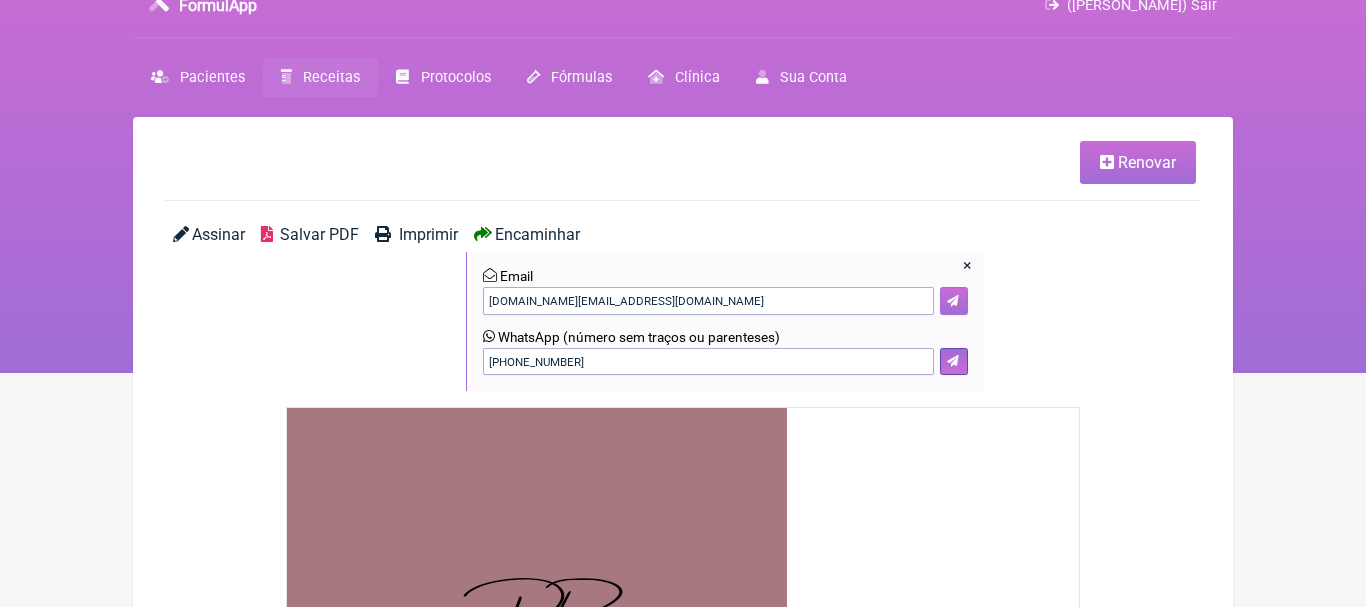 click at bounding box center [953, 301] 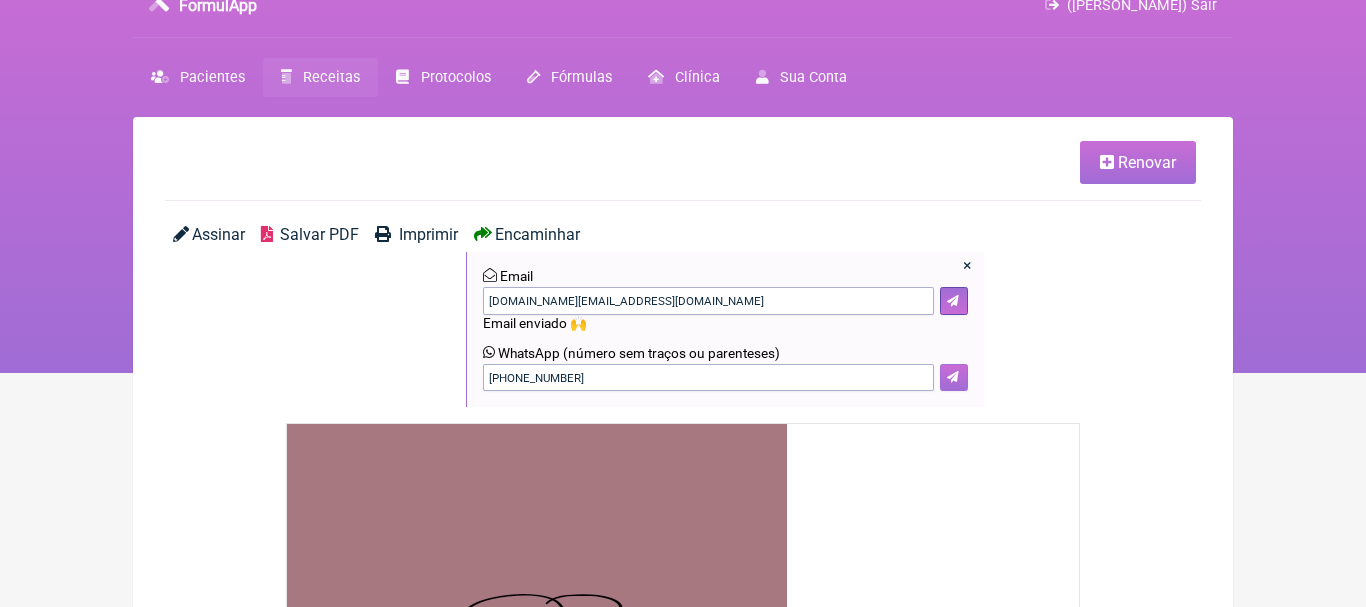 click at bounding box center [953, 377] 